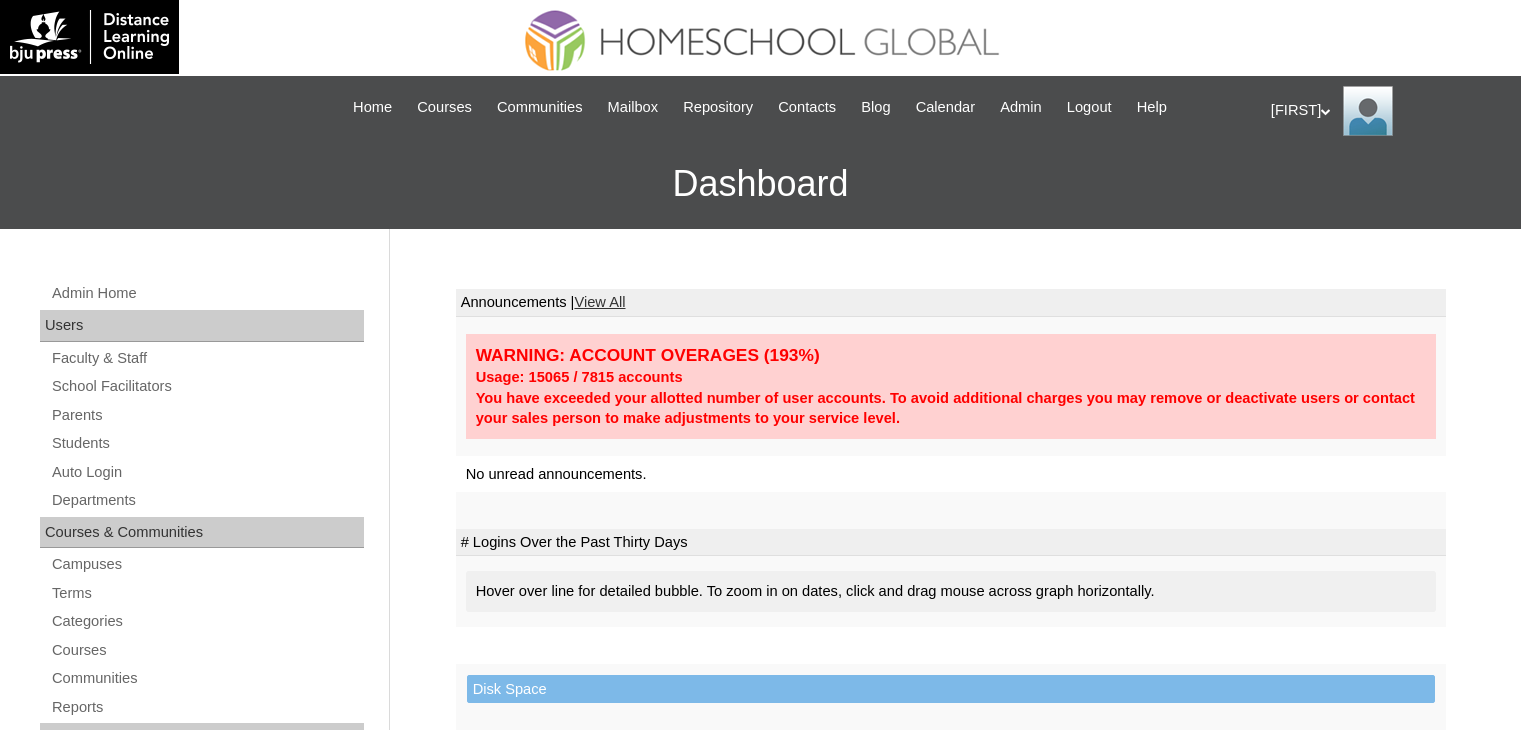 scroll, scrollTop: 0, scrollLeft: 0, axis: both 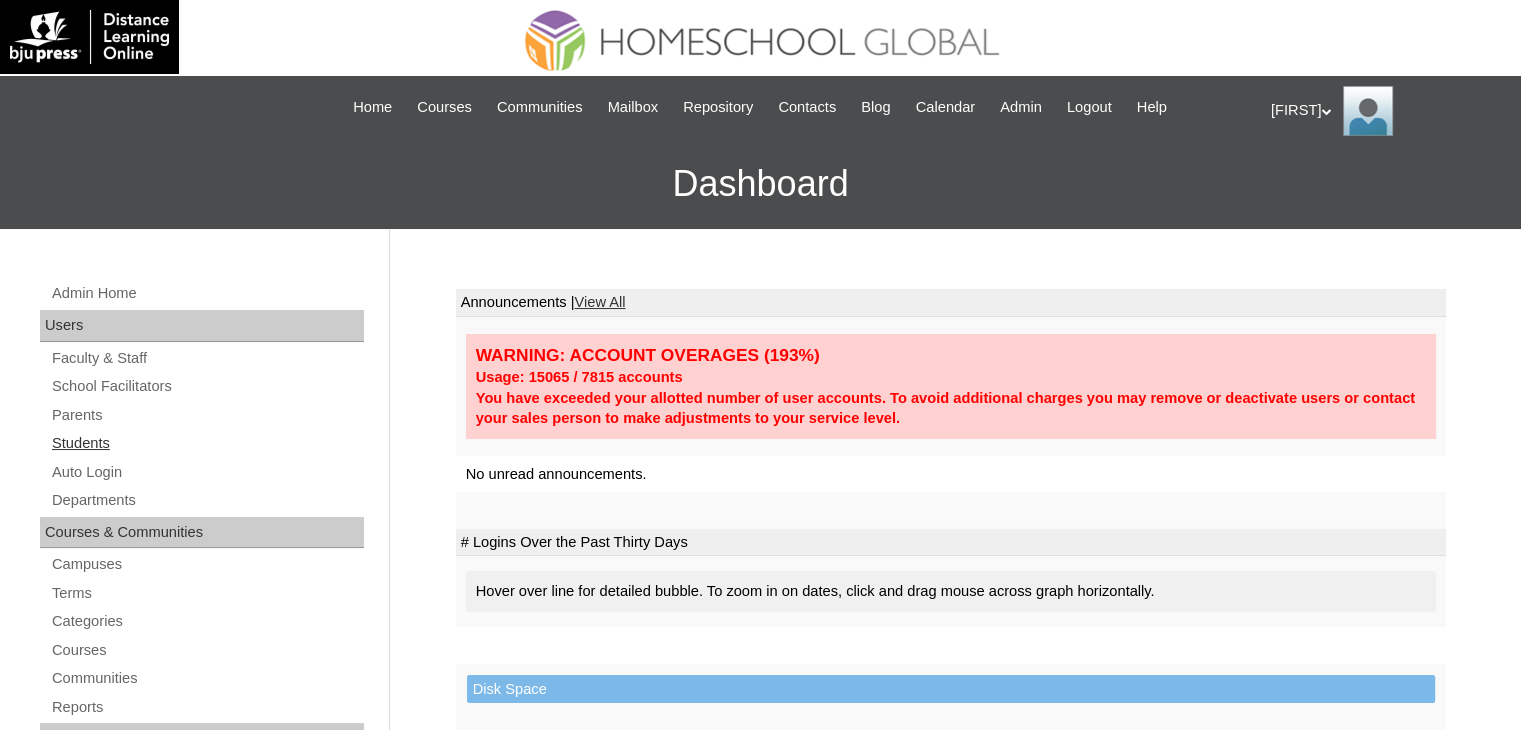 click on "Students" at bounding box center [207, 443] 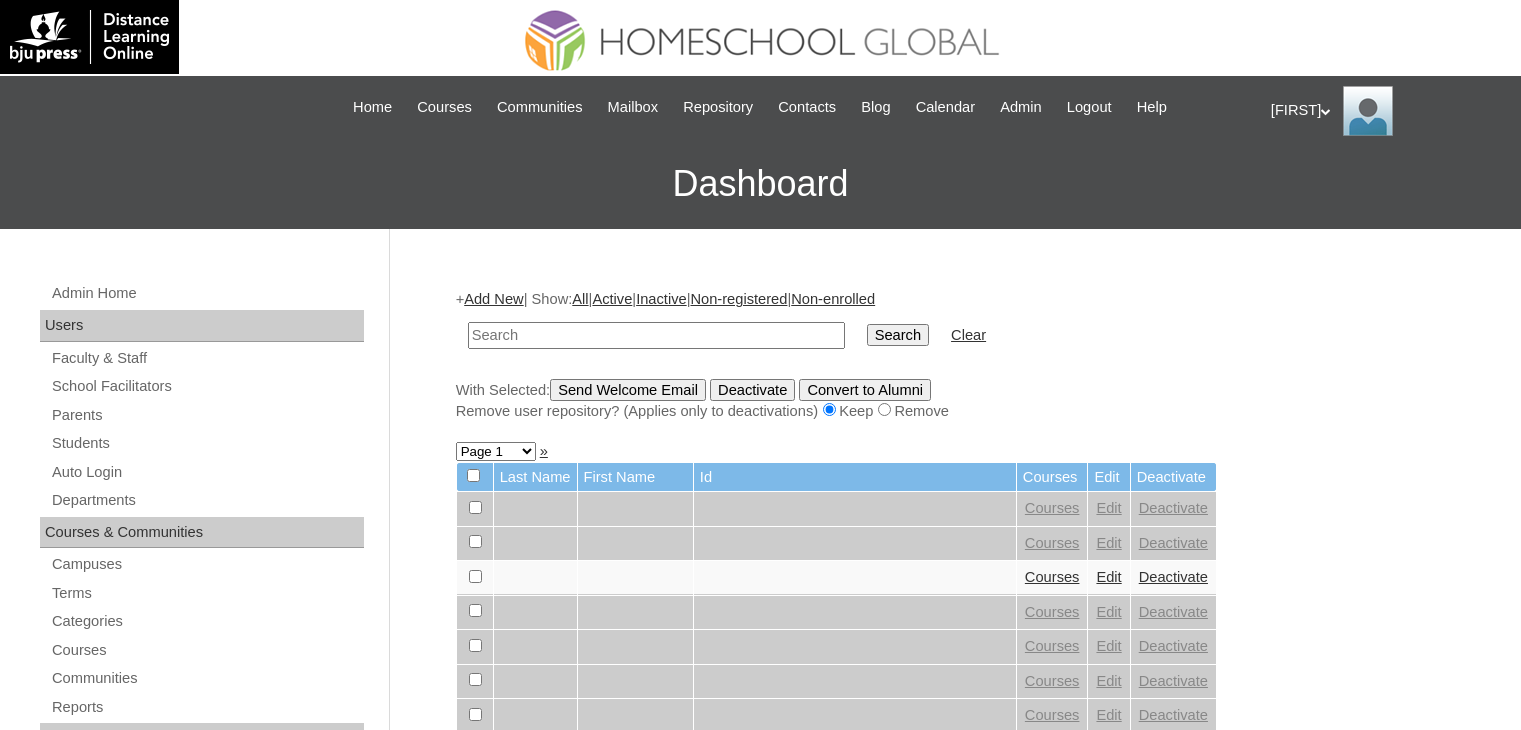 scroll, scrollTop: 0, scrollLeft: 0, axis: both 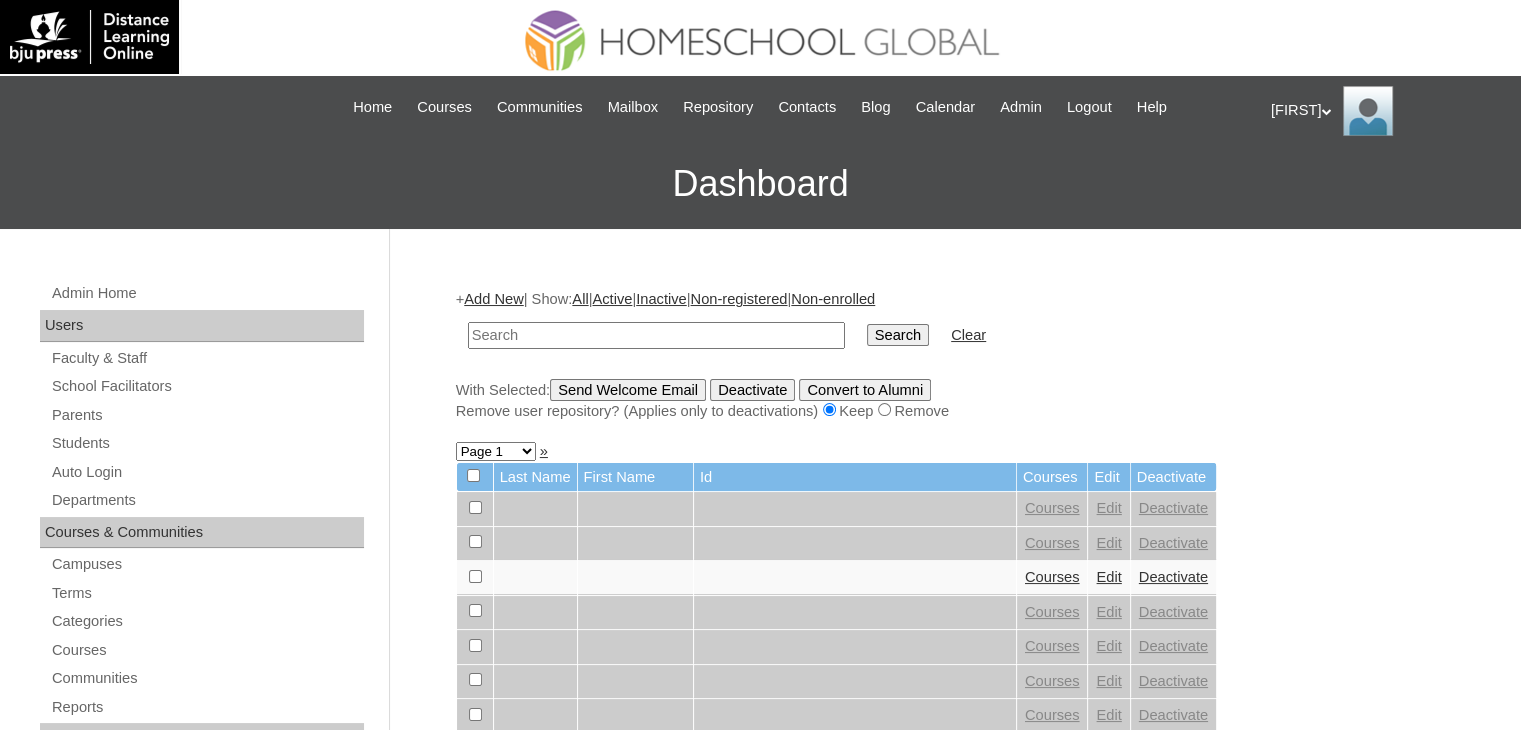 paste on "[NUMBER]" 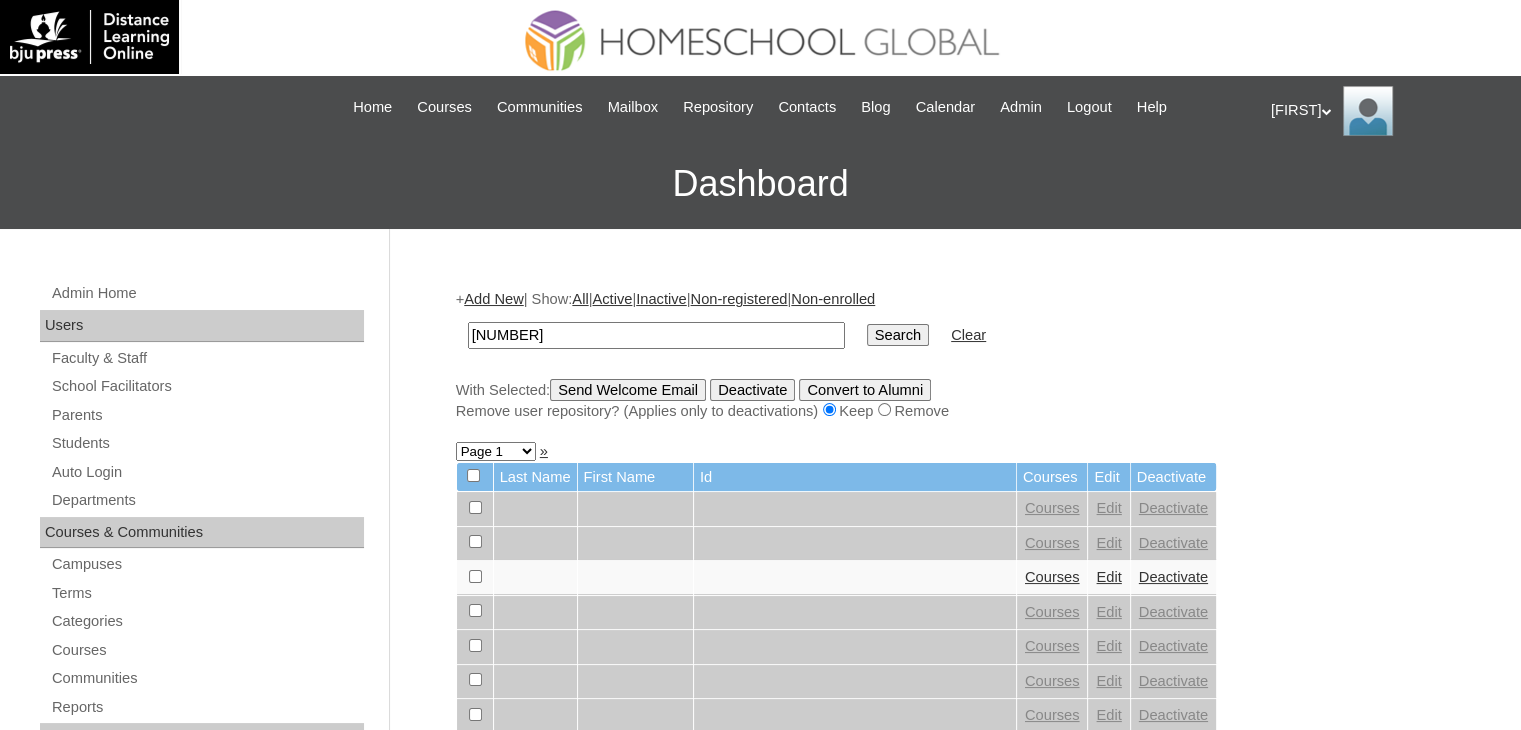 type on "[NUMBER]" 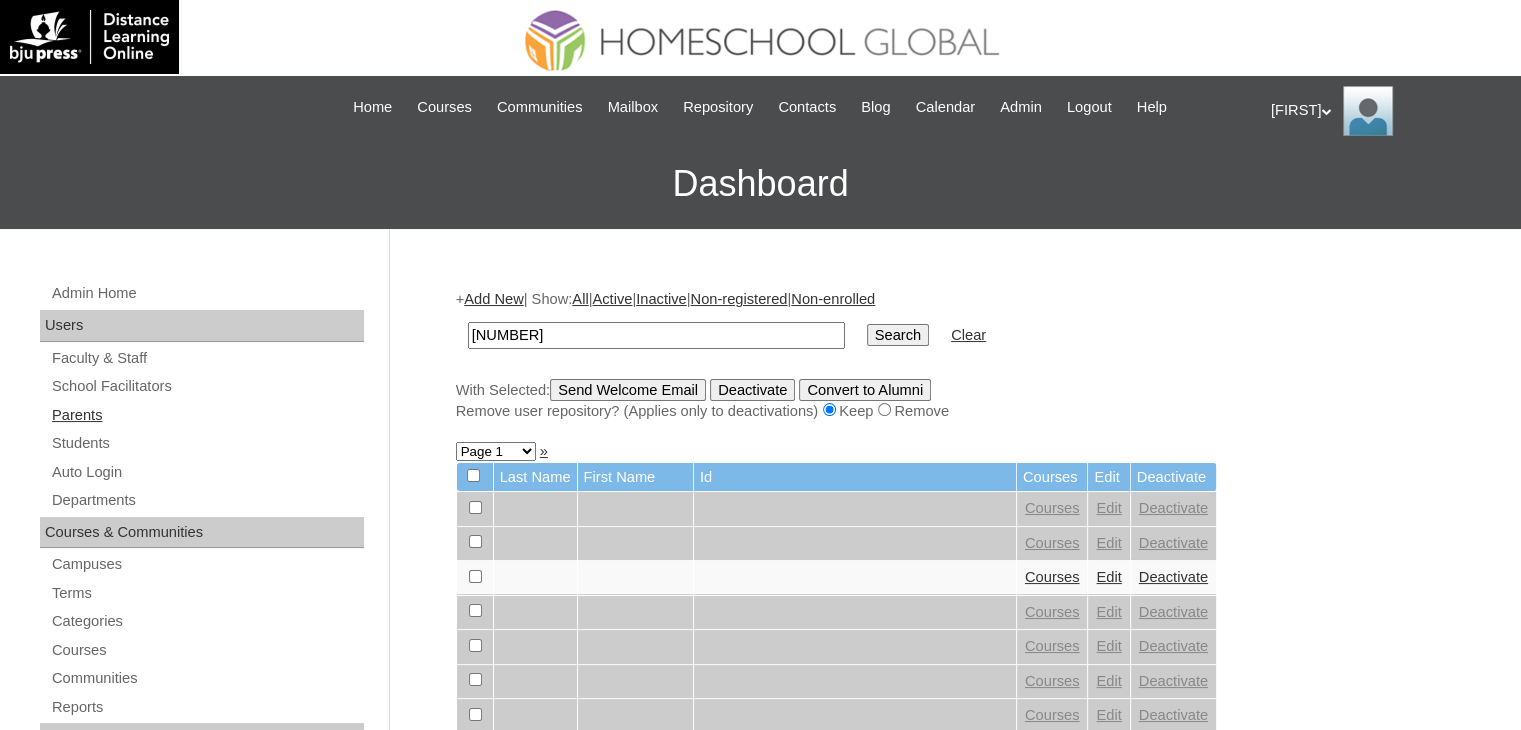 click on "Parents" at bounding box center [207, 415] 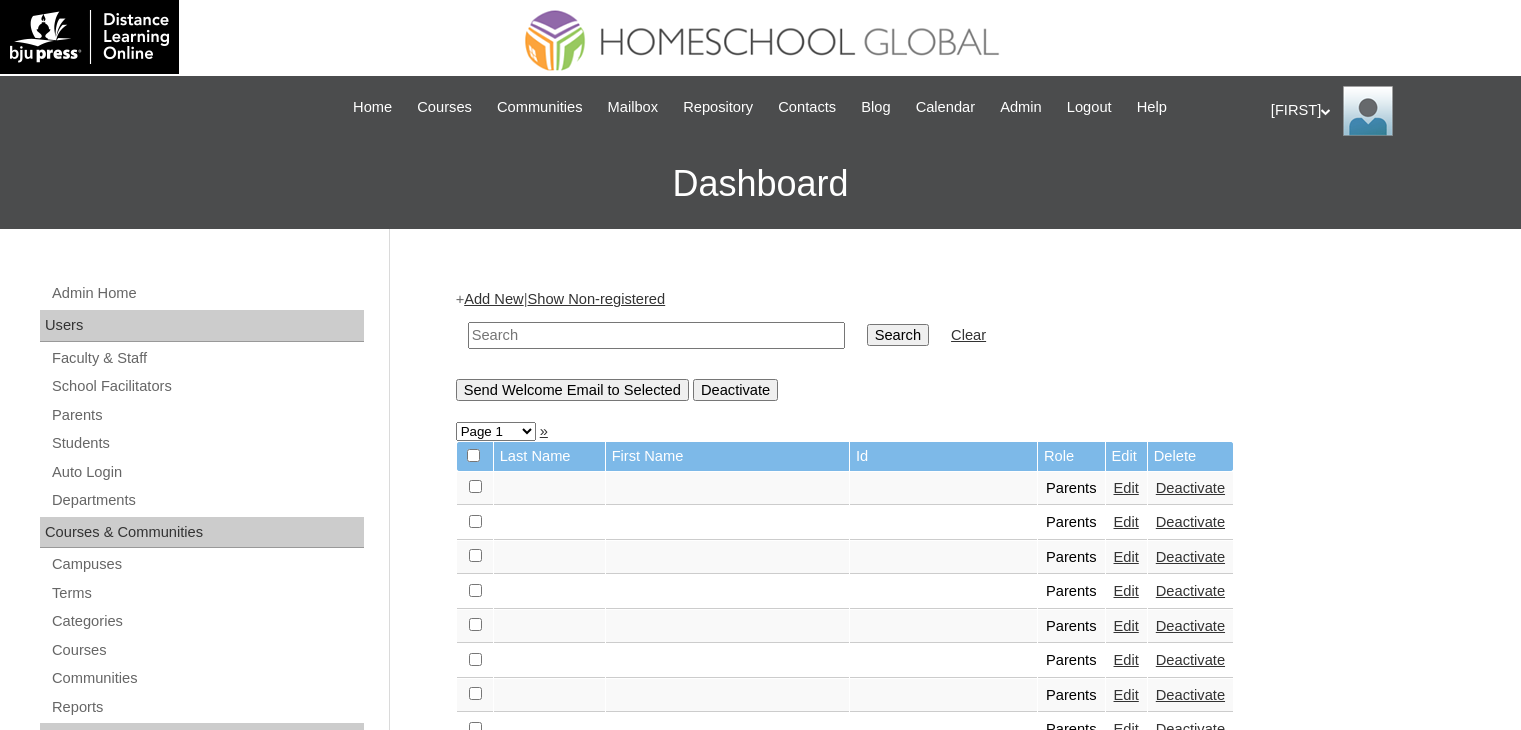 scroll, scrollTop: 0, scrollLeft: 0, axis: both 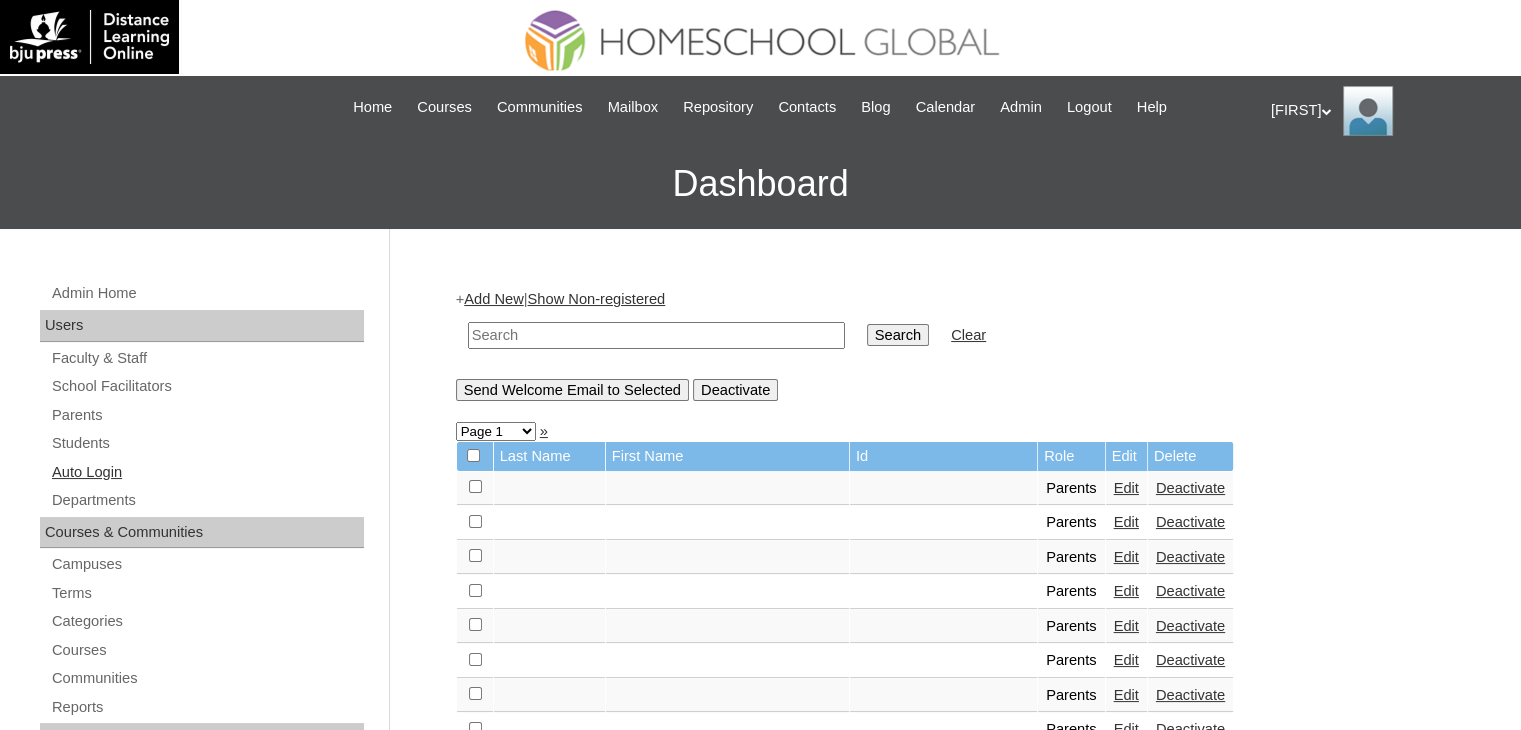 click on "Auto Login" at bounding box center (207, 472) 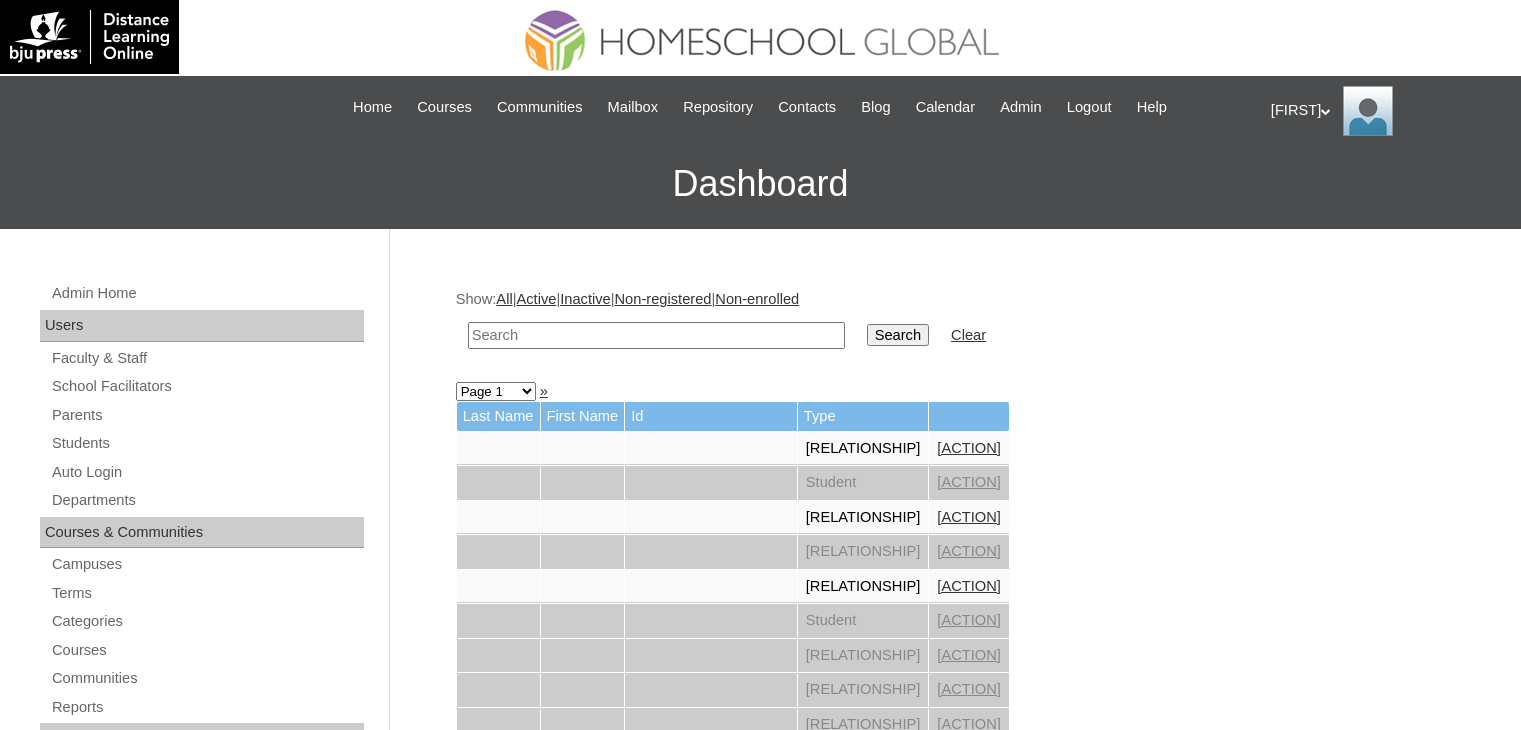 scroll, scrollTop: 0, scrollLeft: 0, axis: both 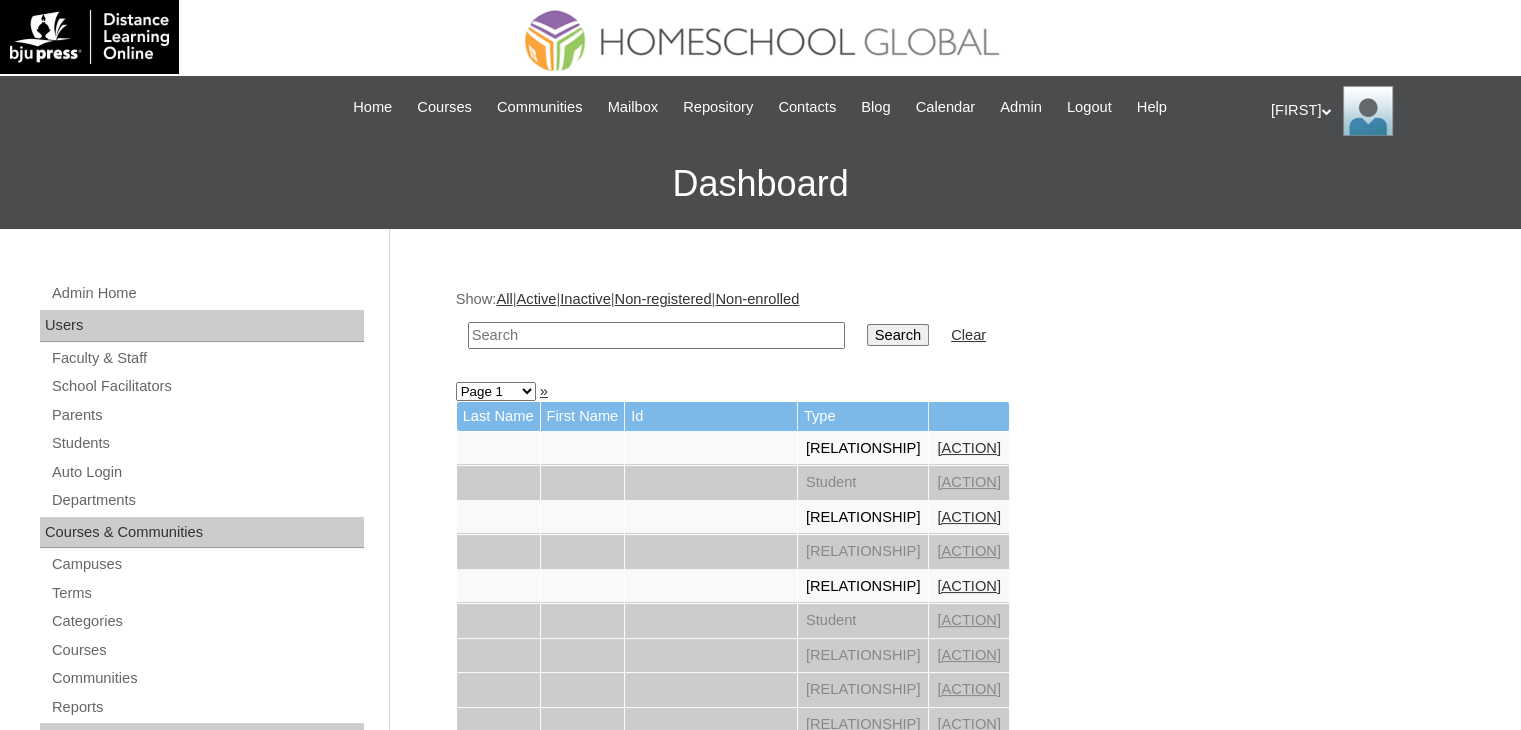 click at bounding box center (656, 335) 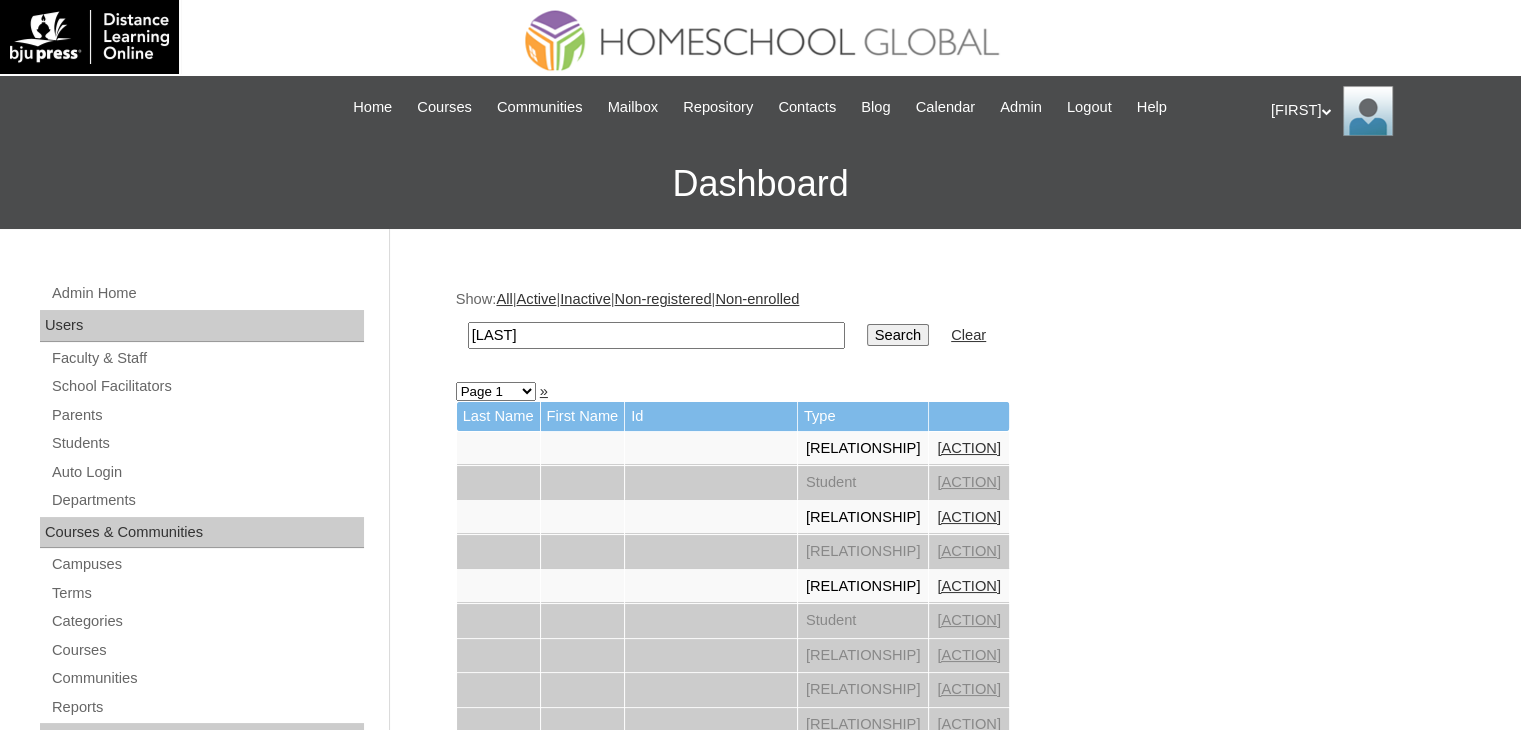 type on "[LAST]" 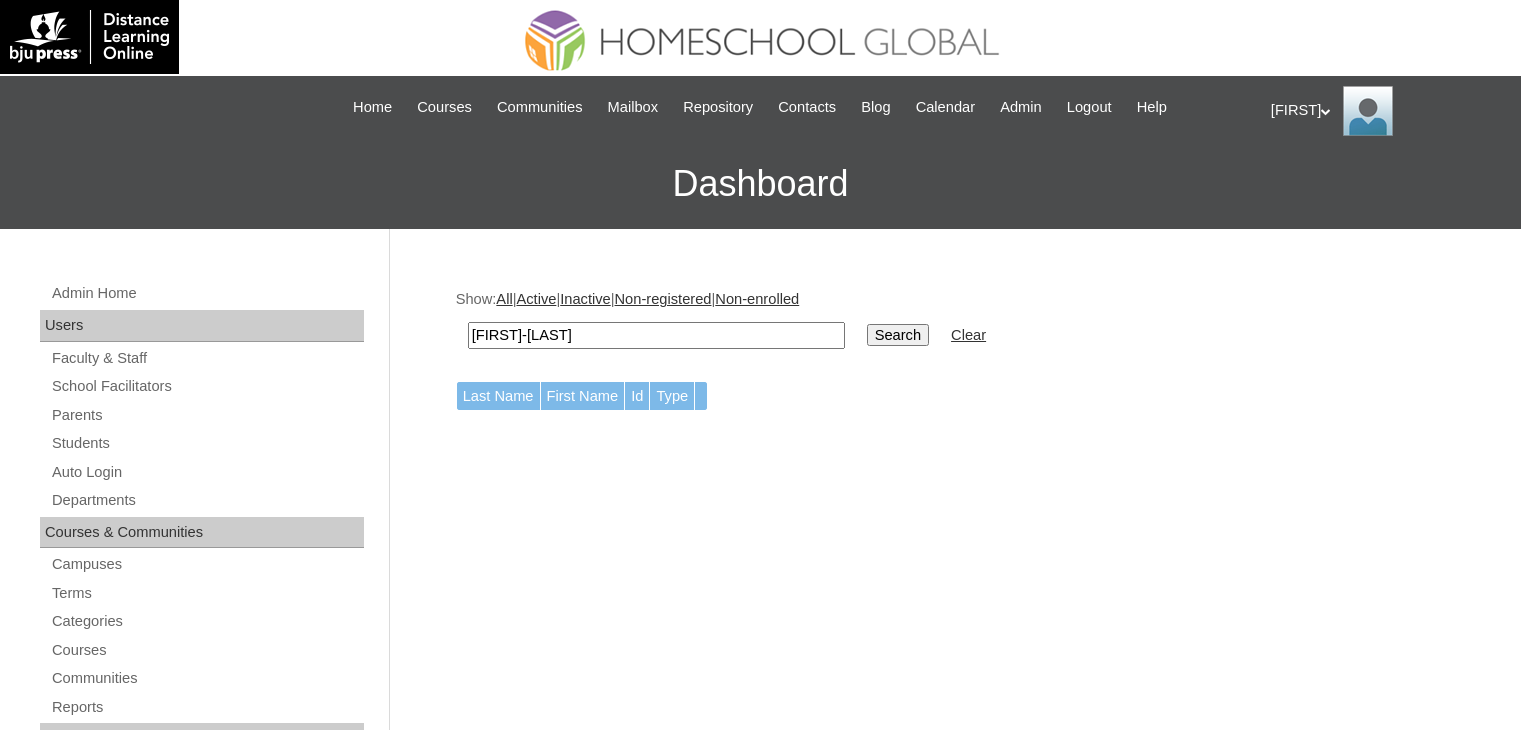 scroll, scrollTop: 0, scrollLeft: 0, axis: both 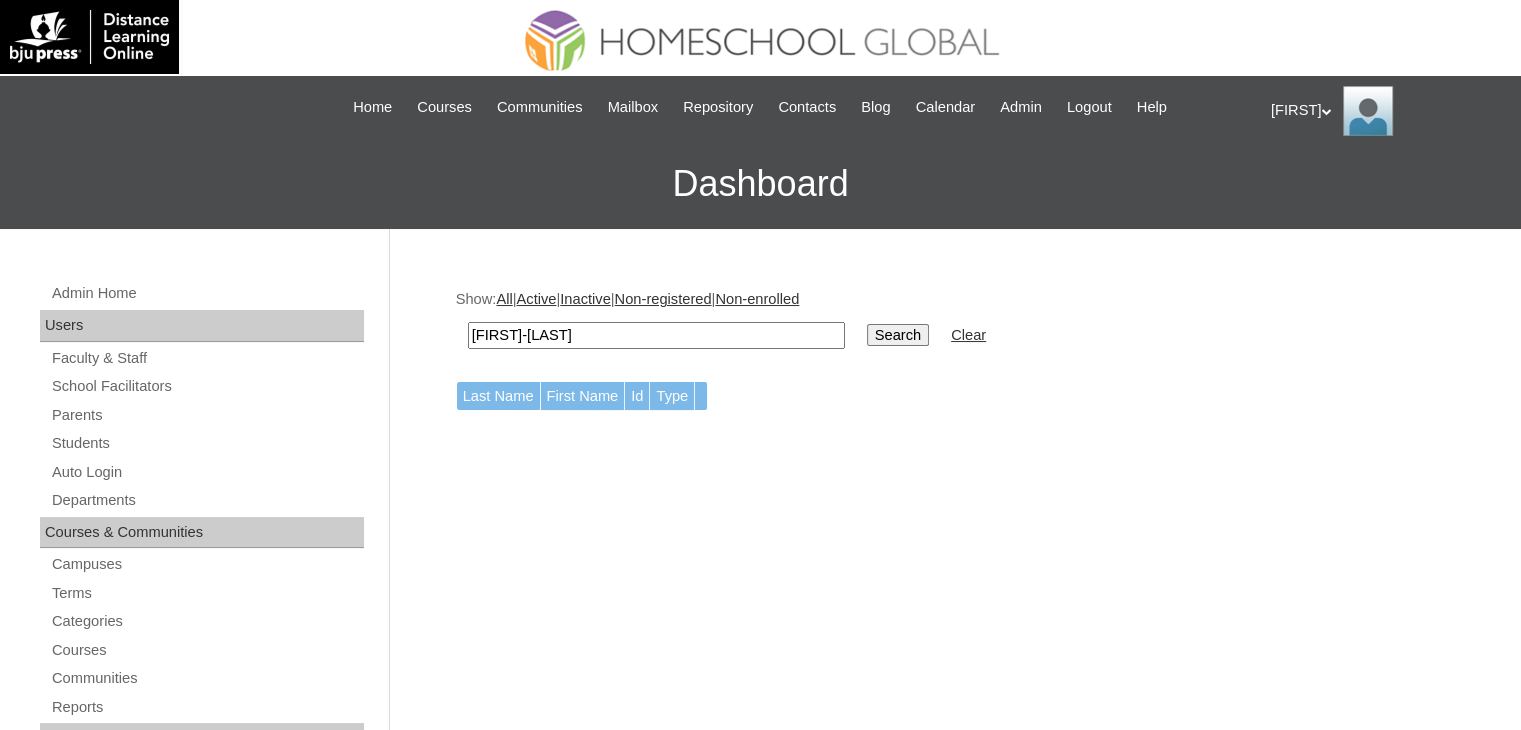 click on "[FIRST]-[LAST]" at bounding box center (656, 335) 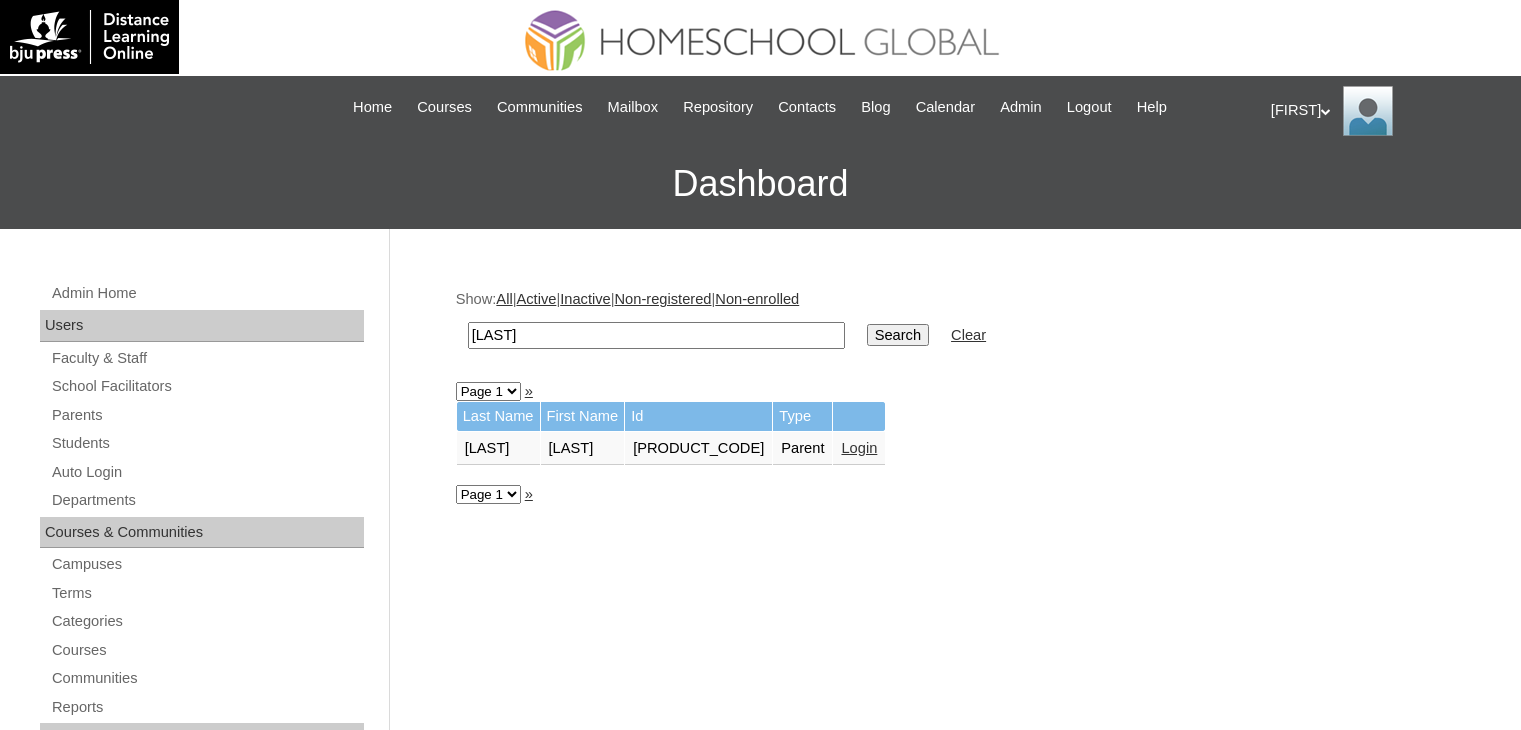 scroll, scrollTop: 0, scrollLeft: 0, axis: both 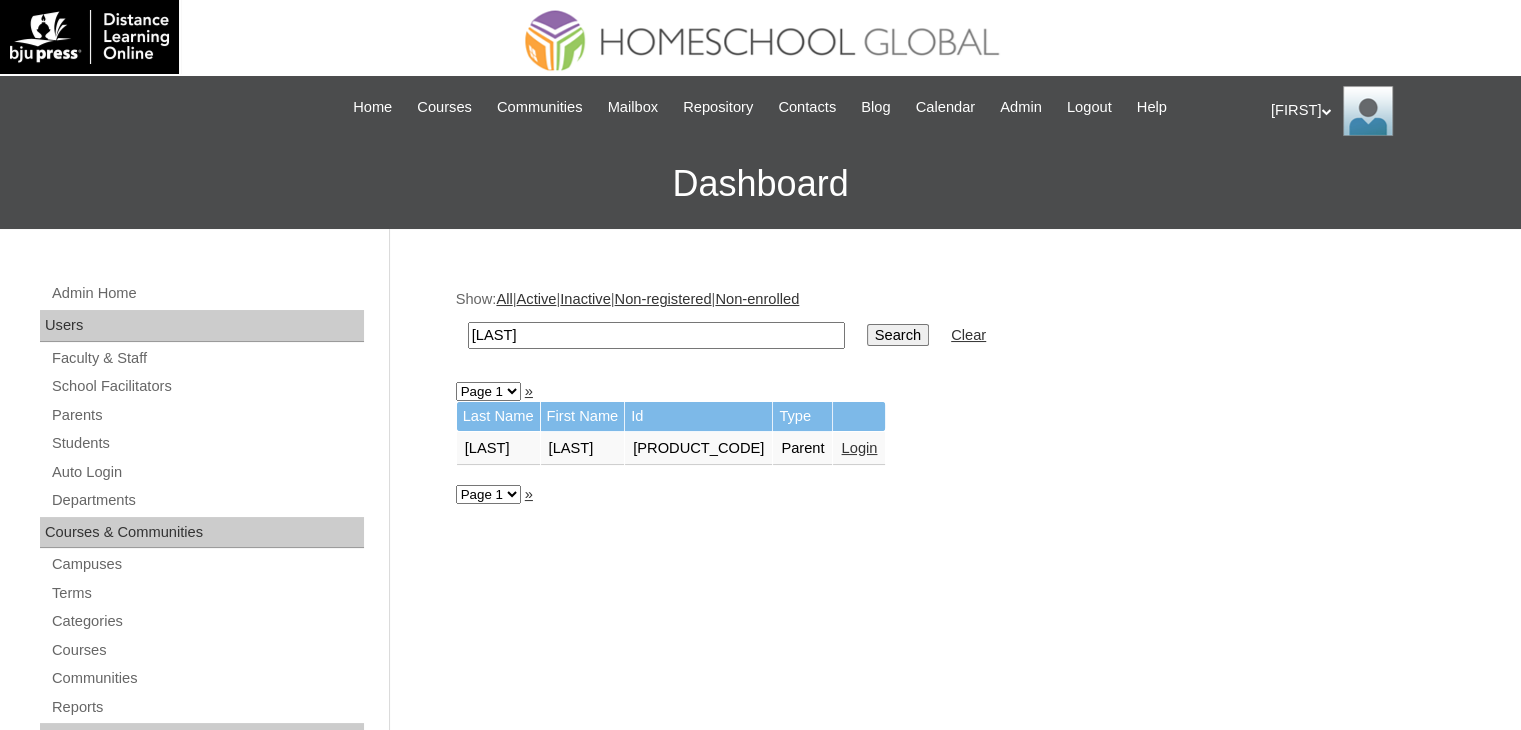 click on "Login" at bounding box center [859, 448] 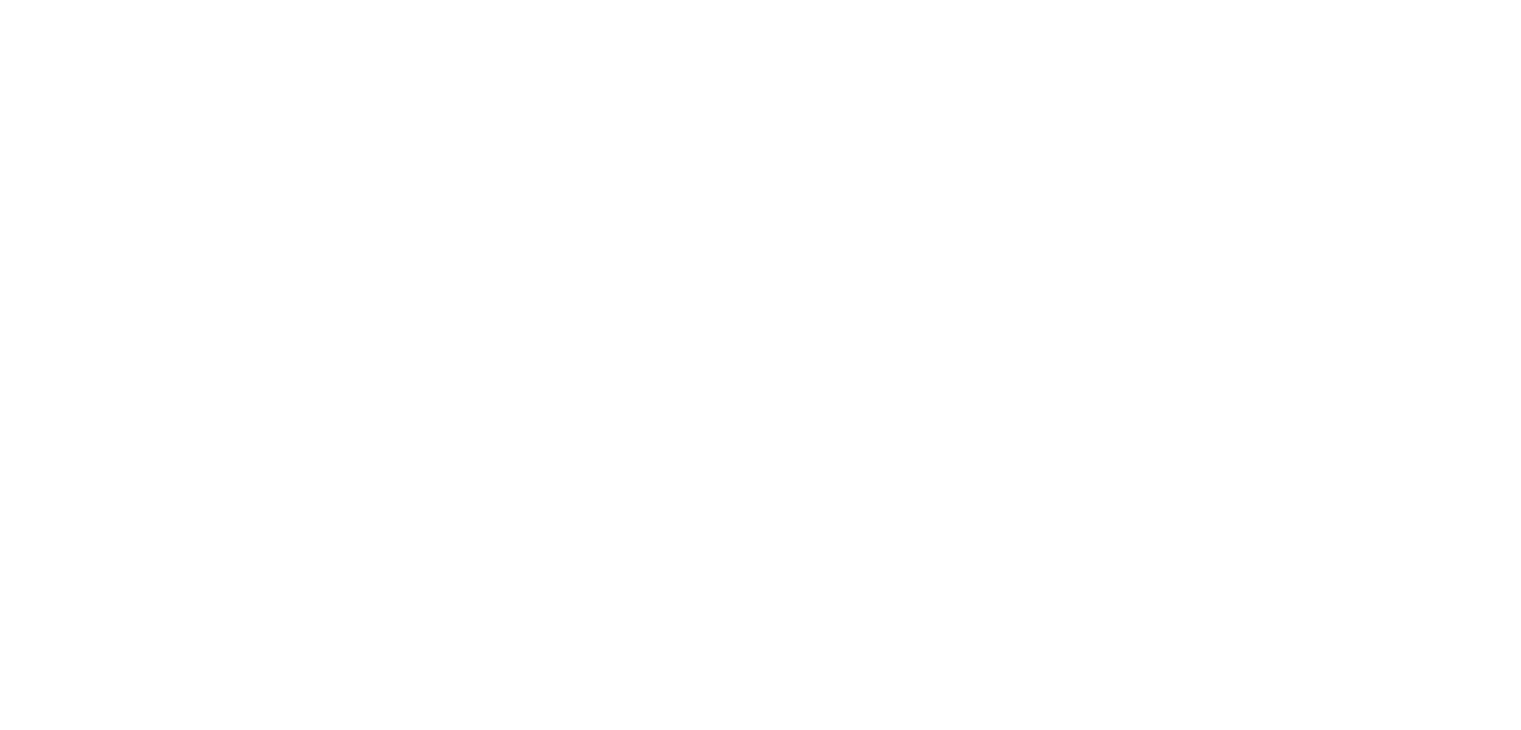 scroll, scrollTop: 0, scrollLeft: 0, axis: both 